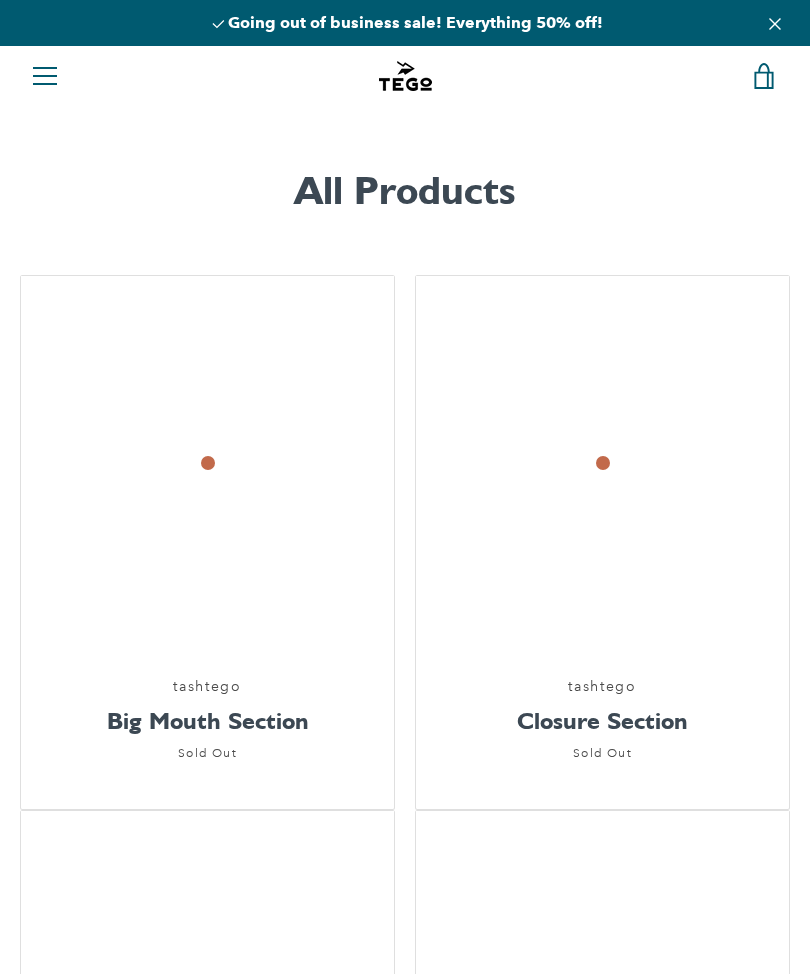 scroll, scrollTop: 0, scrollLeft: 0, axis: both 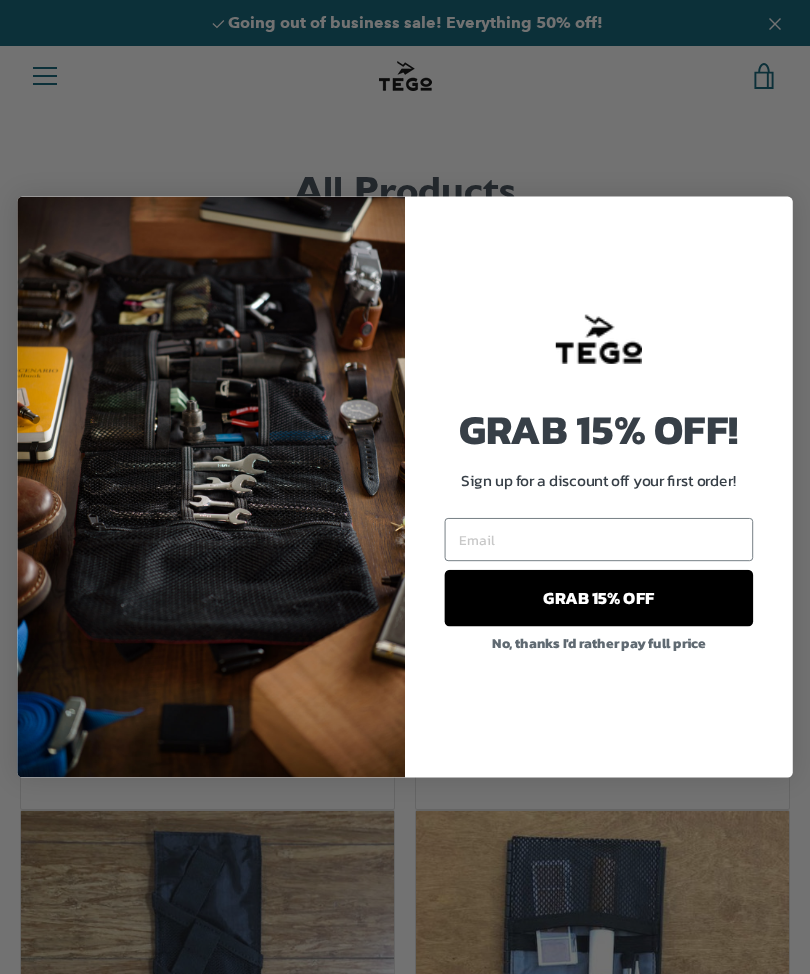 click on "No, thanks I'd rather pay full price" at bounding box center (599, 598) 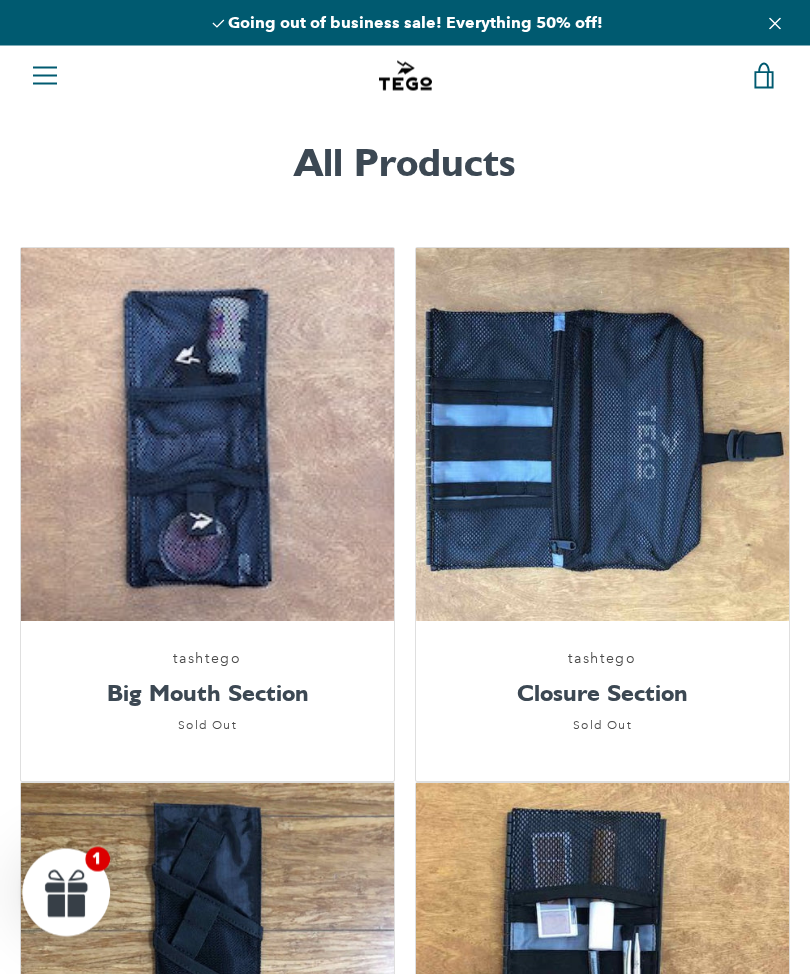 scroll, scrollTop: 0, scrollLeft: 0, axis: both 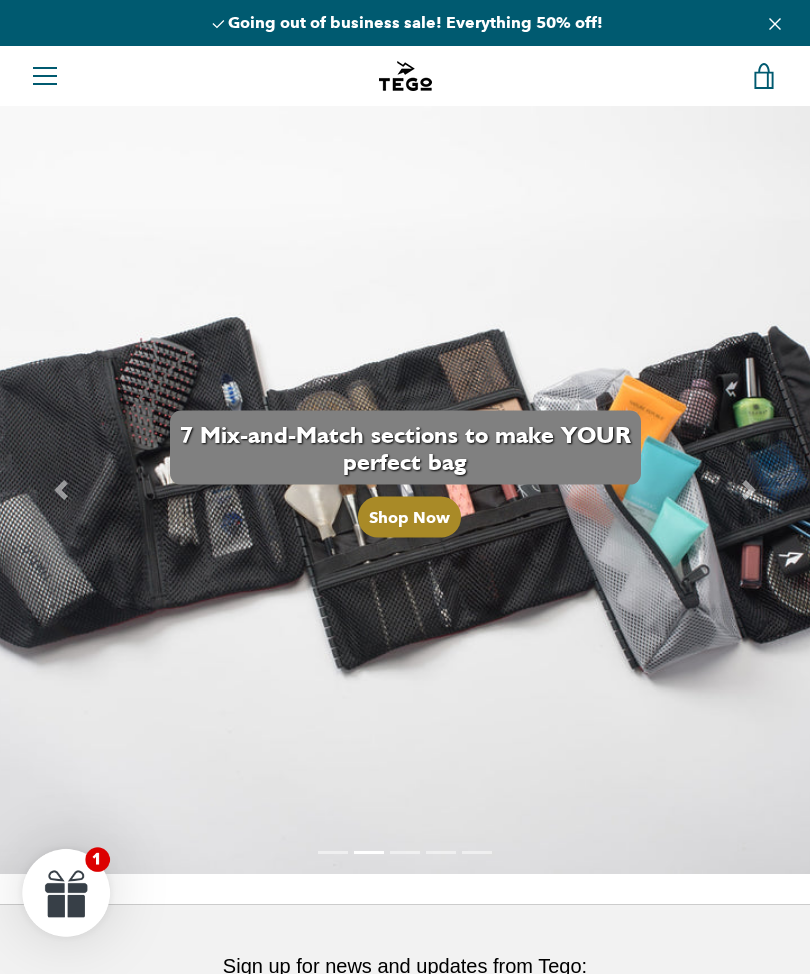 click on "Menu" at bounding box center [45, 76] 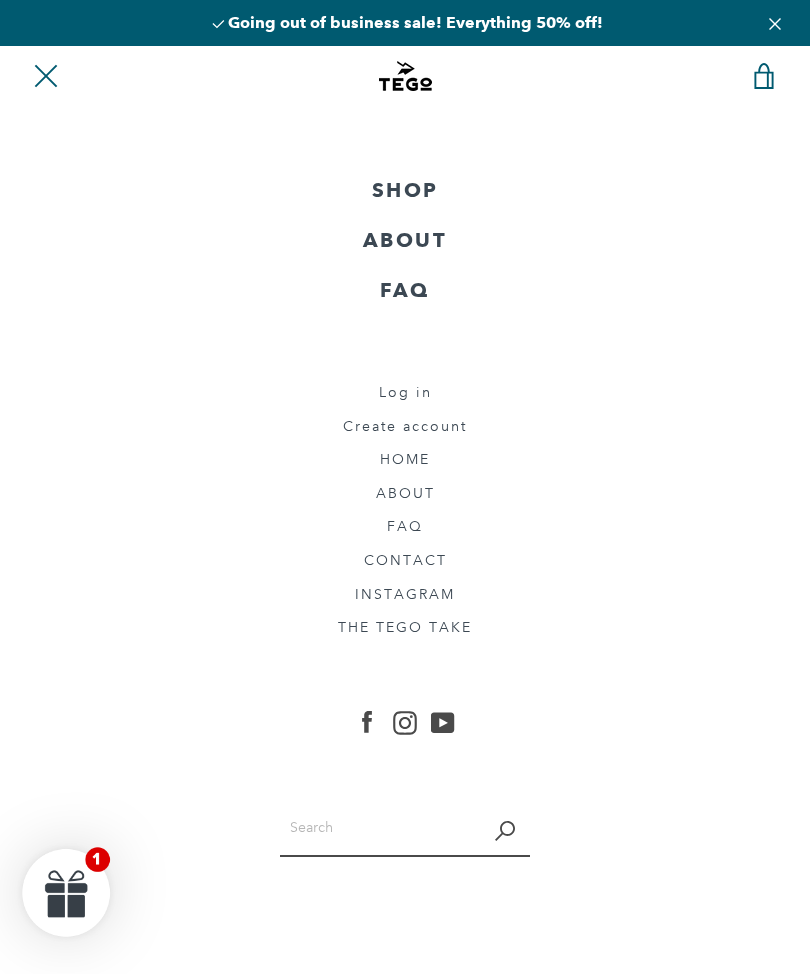 click on "SHOP" at bounding box center [405, 191] 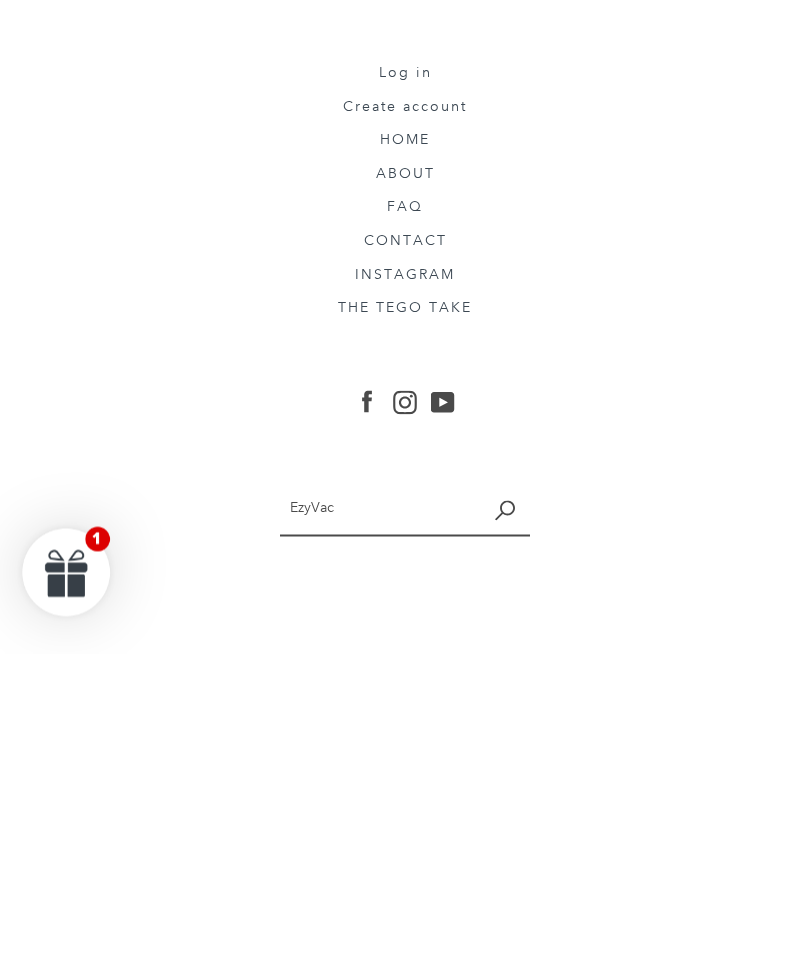 type on "EzyVac" 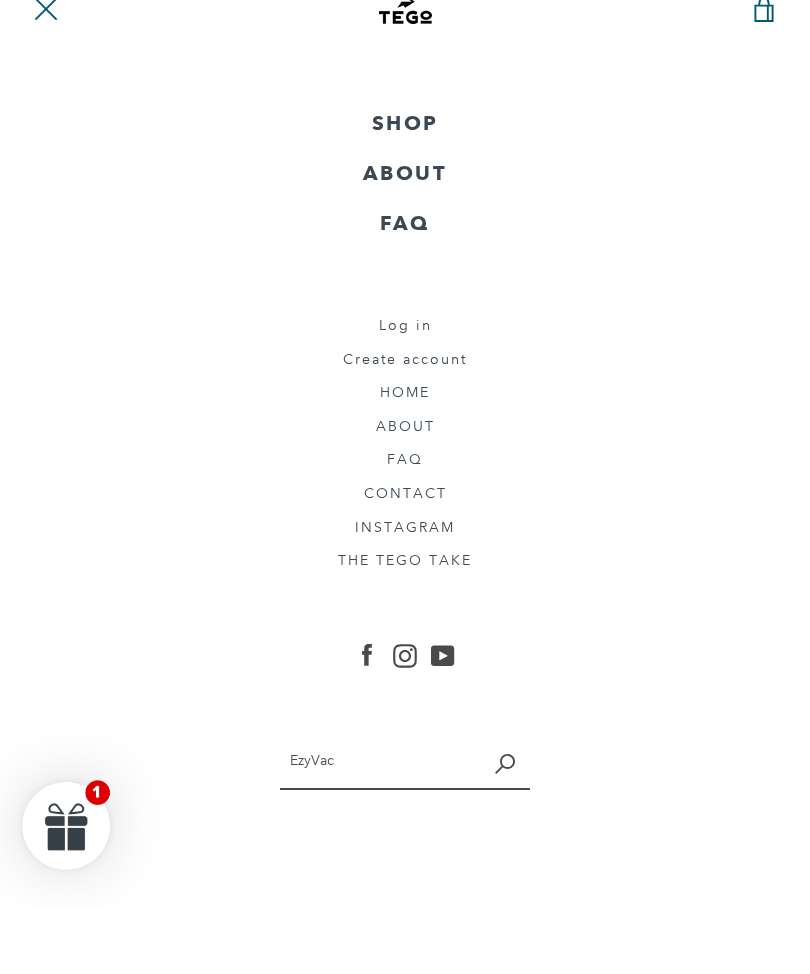 scroll, scrollTop: 66, scrollLeft: 0, axis: vertical 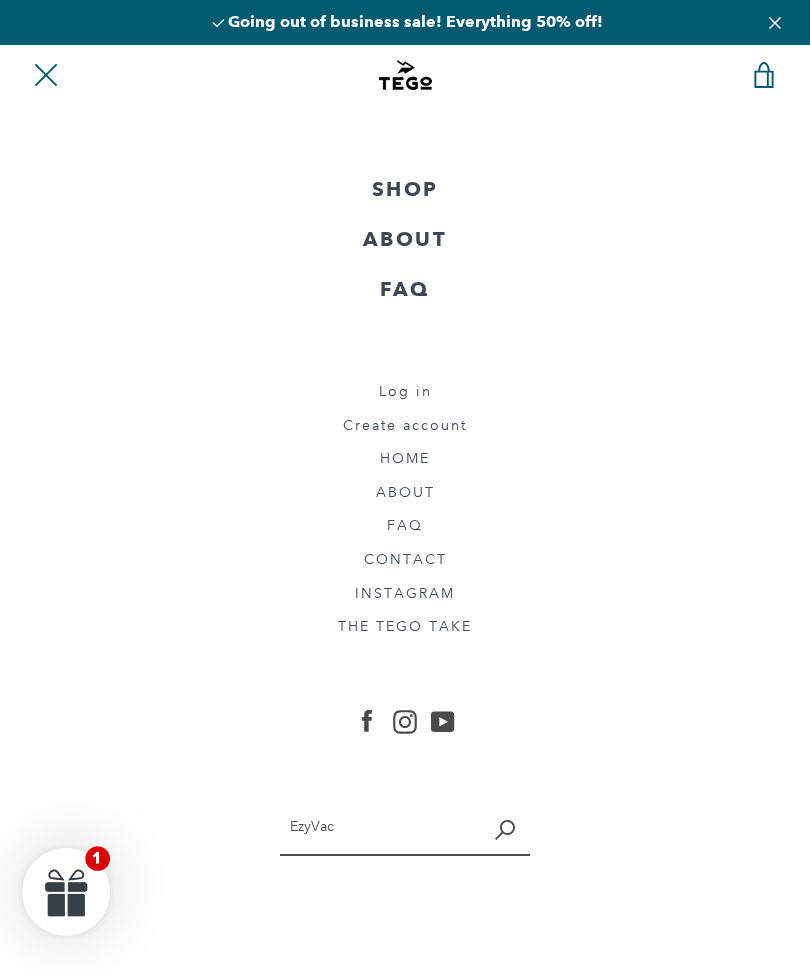 click on "SHOP" at bounding box center [405, 191] 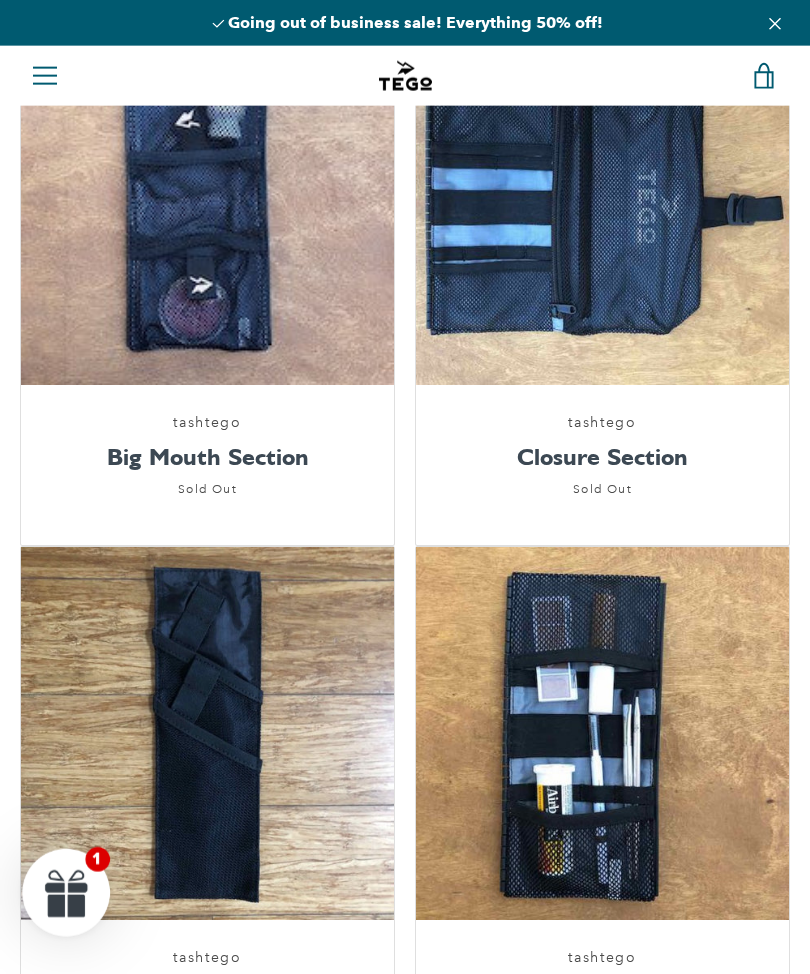 scroll, scrollTop: 0, scrollLeft: 0, axis: both 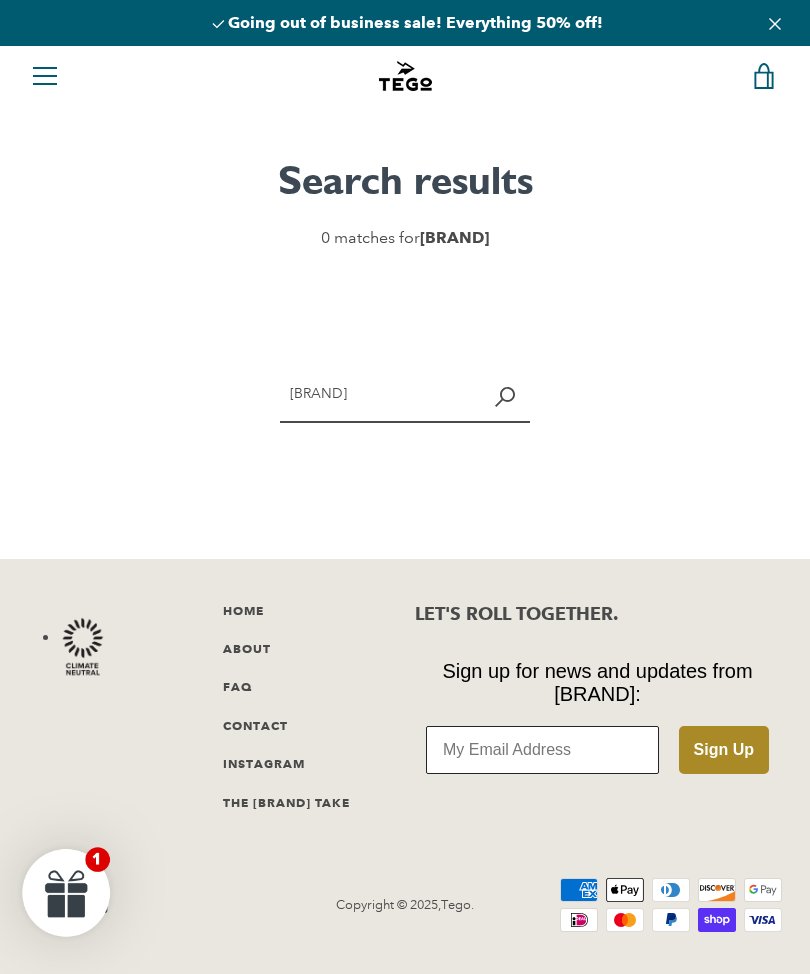 click on "[BRAND]" at bounding box center (380, 393) 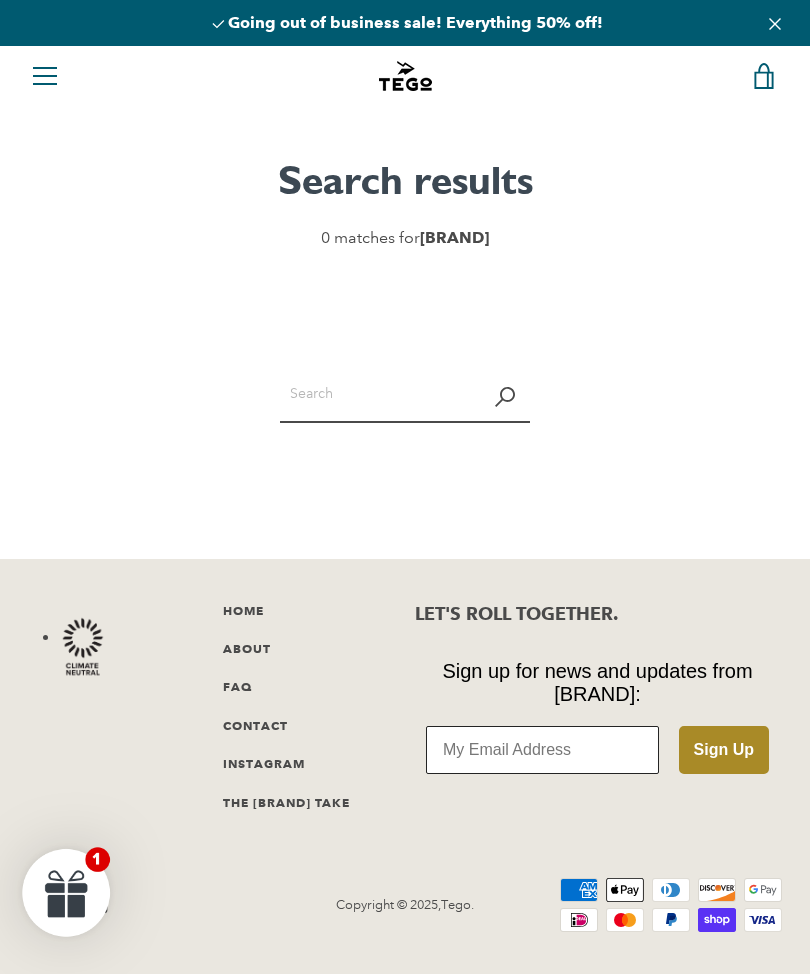 type 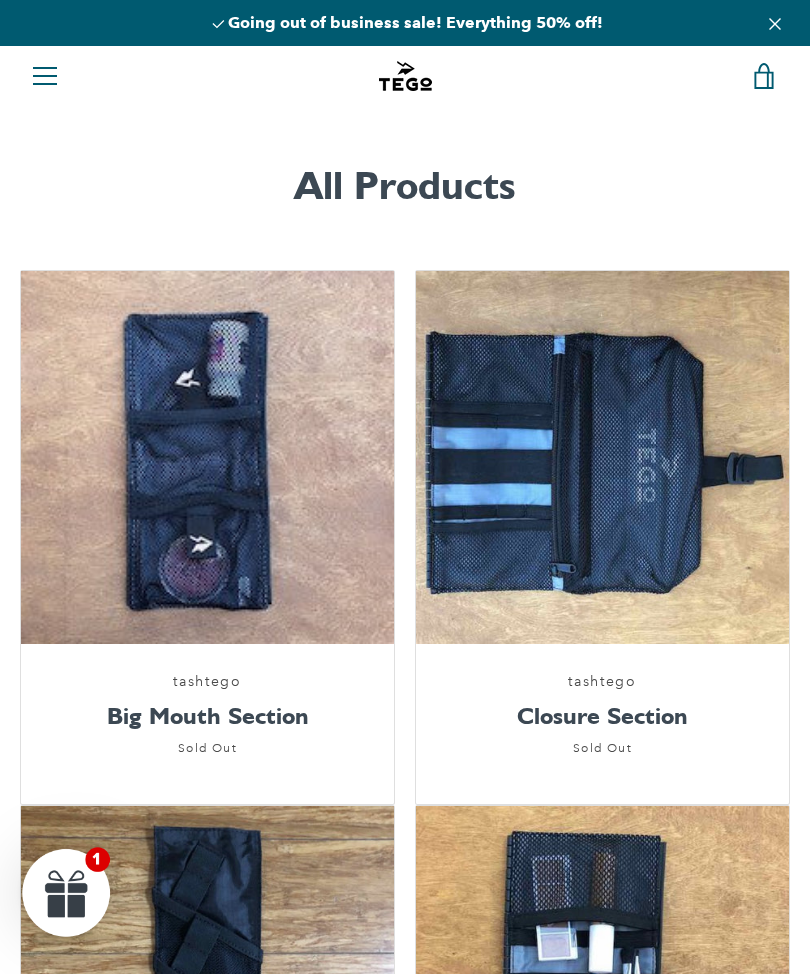 scroll, scrollTop: 0, scrollLeft: 0, axis: both 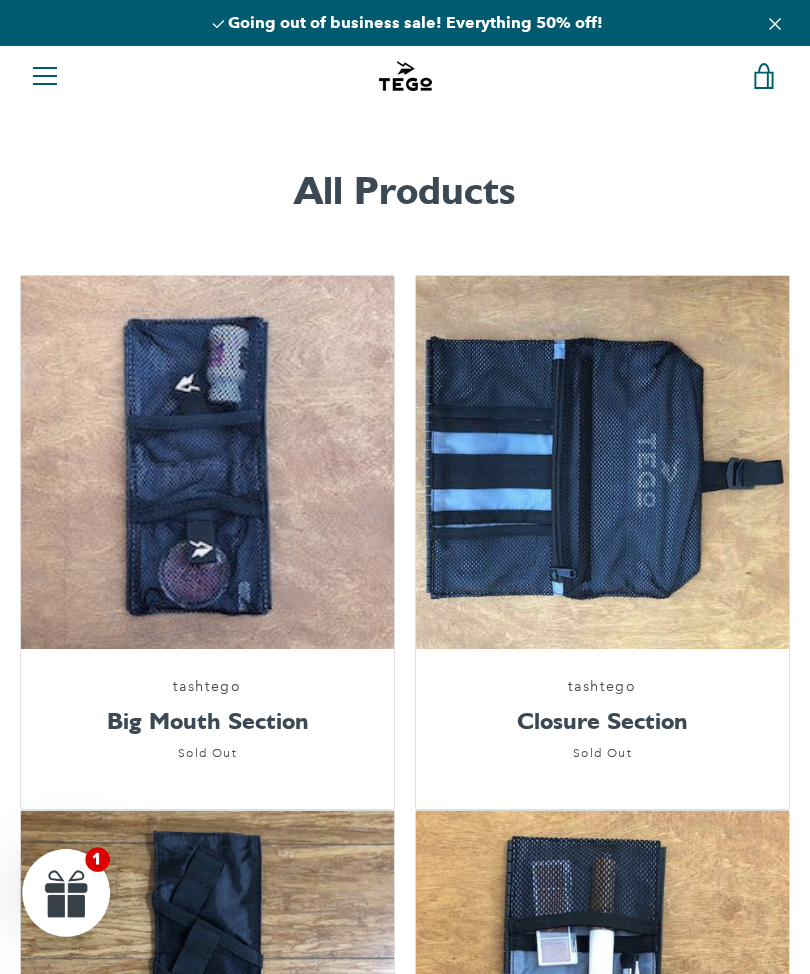 click on "Menu" at bounding box center (45, 76) 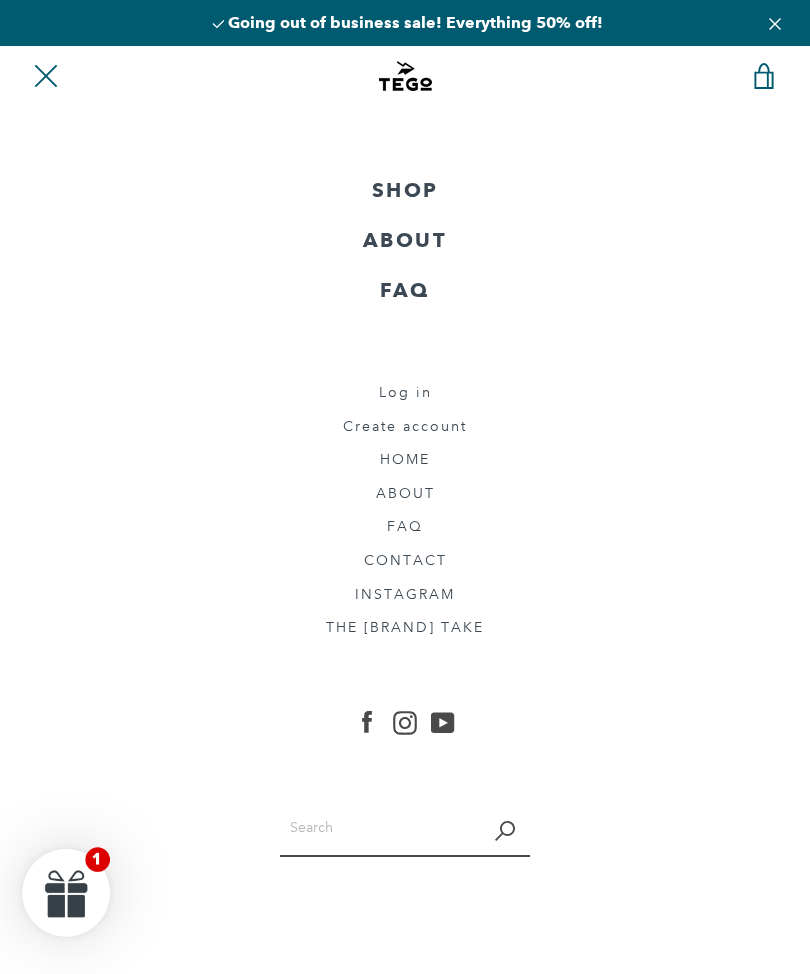 click on "HOME" at bounding box center (405, 460) 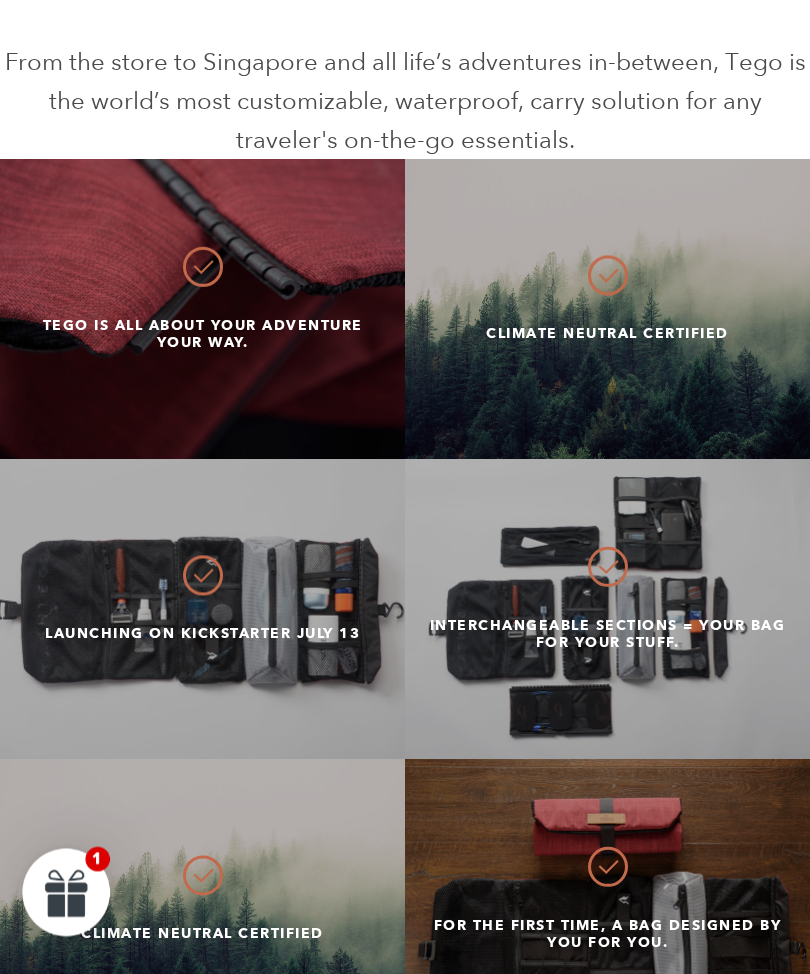 scroll, scrollTop: 1711, scrollLeft: 0, axis: vertical 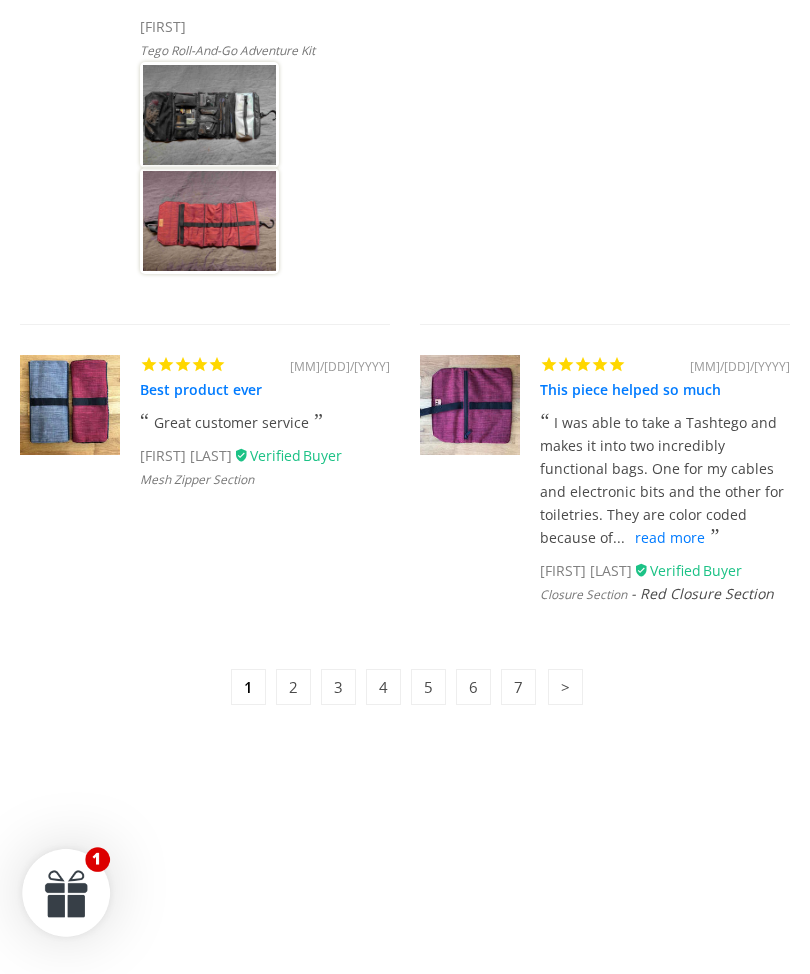 click at bounding box center [565, 687] 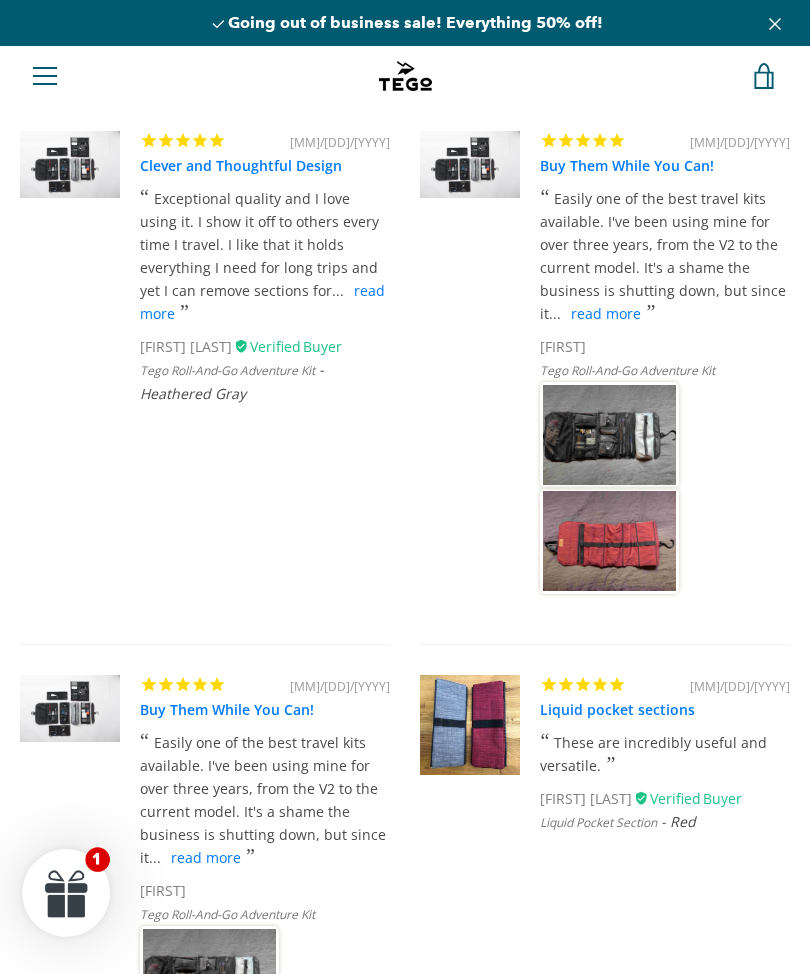 scroll, scrollTop: 3974, scrollLeft: 0, axis: vertical 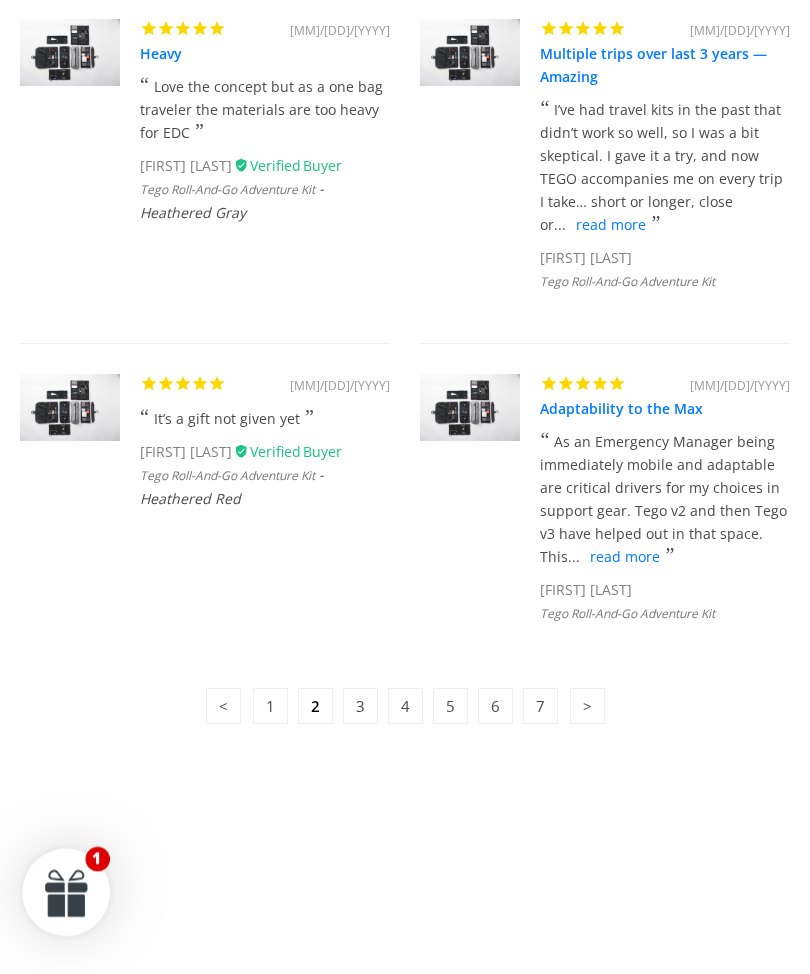click at bounding box center (587, 707) 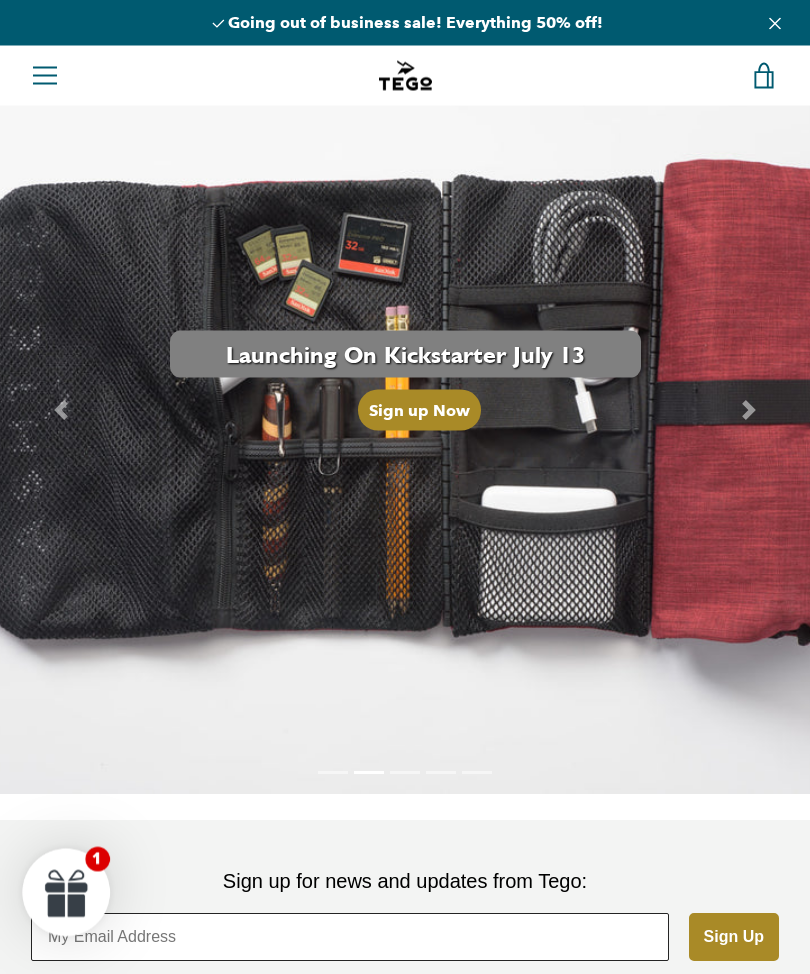 scroll, scrollTop: 0, scrollLeft: 0, axis: both 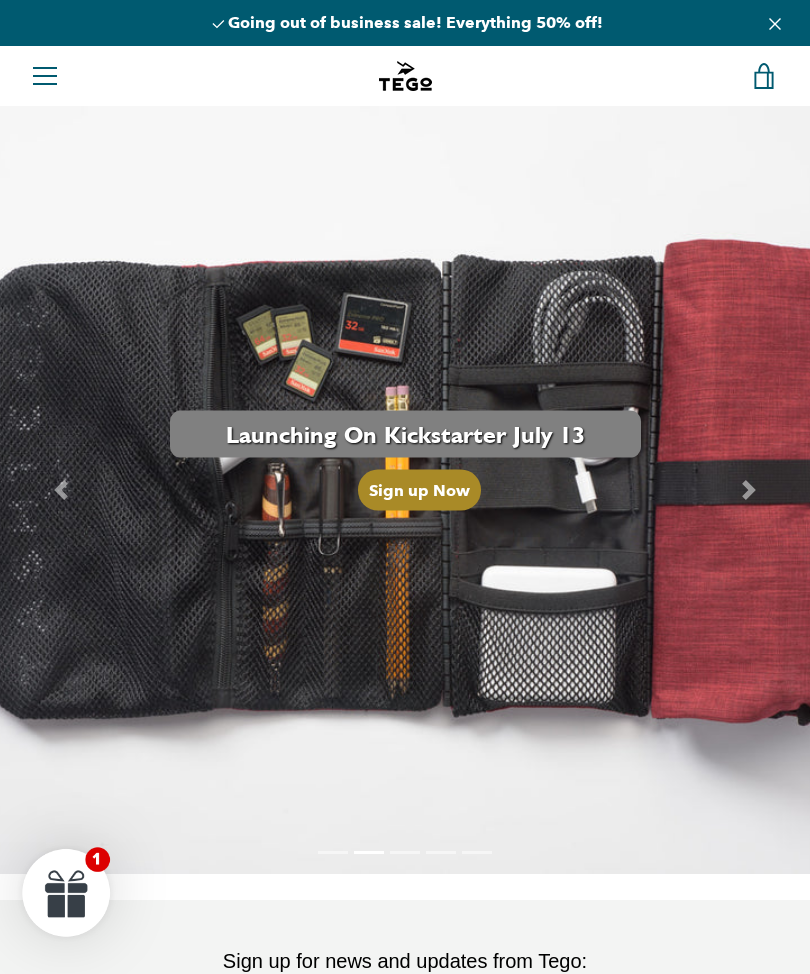click at bounding box center (749, 490) 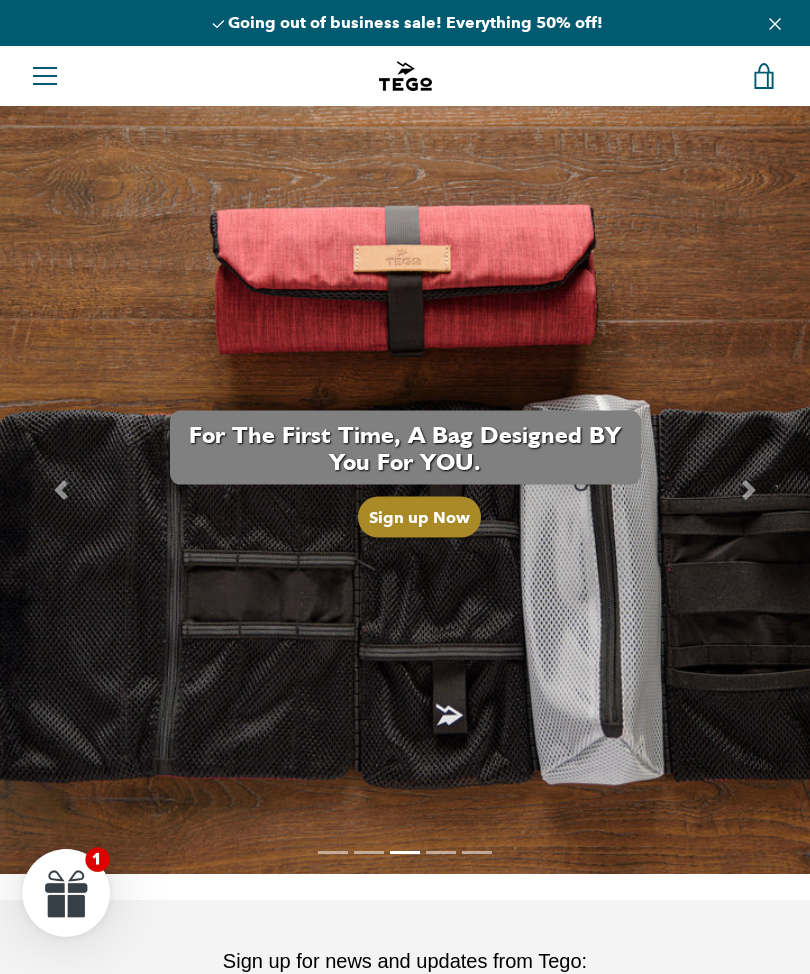 click at bounding box center (749, 490) 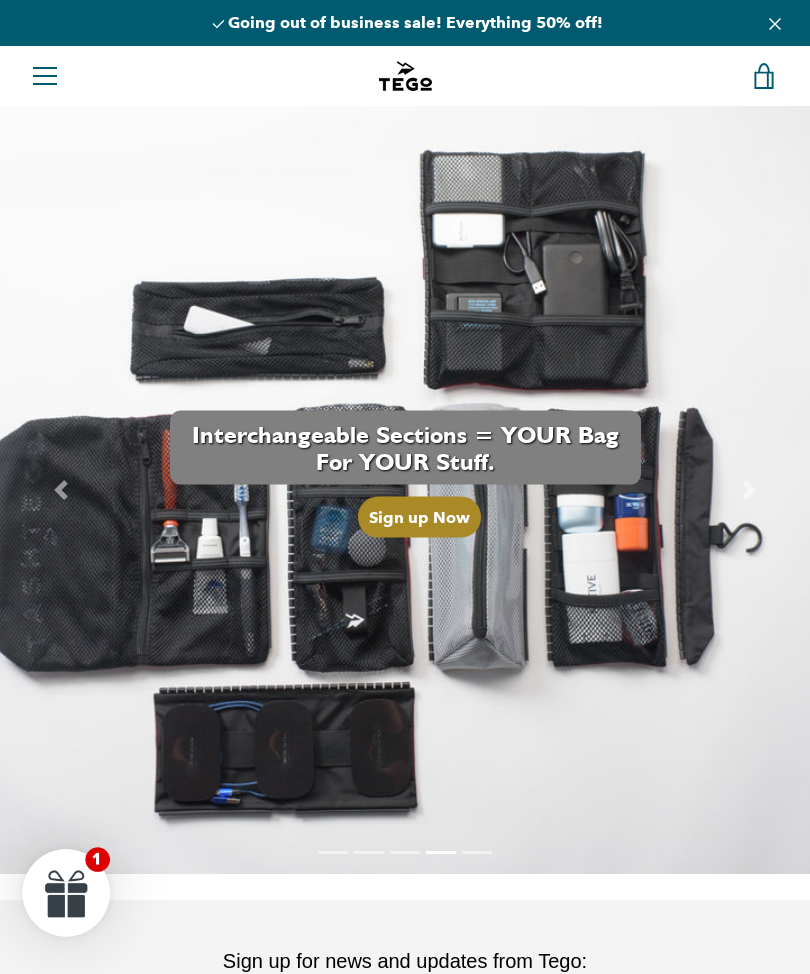 click at bounding box center [749, 490] 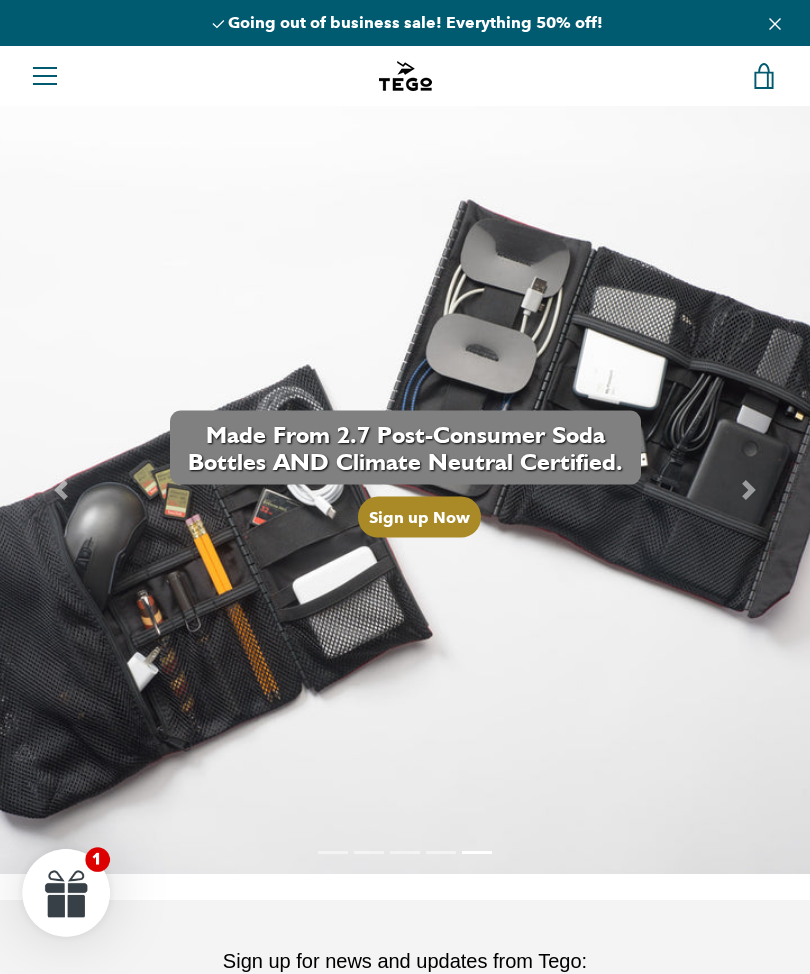 click at bounding box center (749, 490) 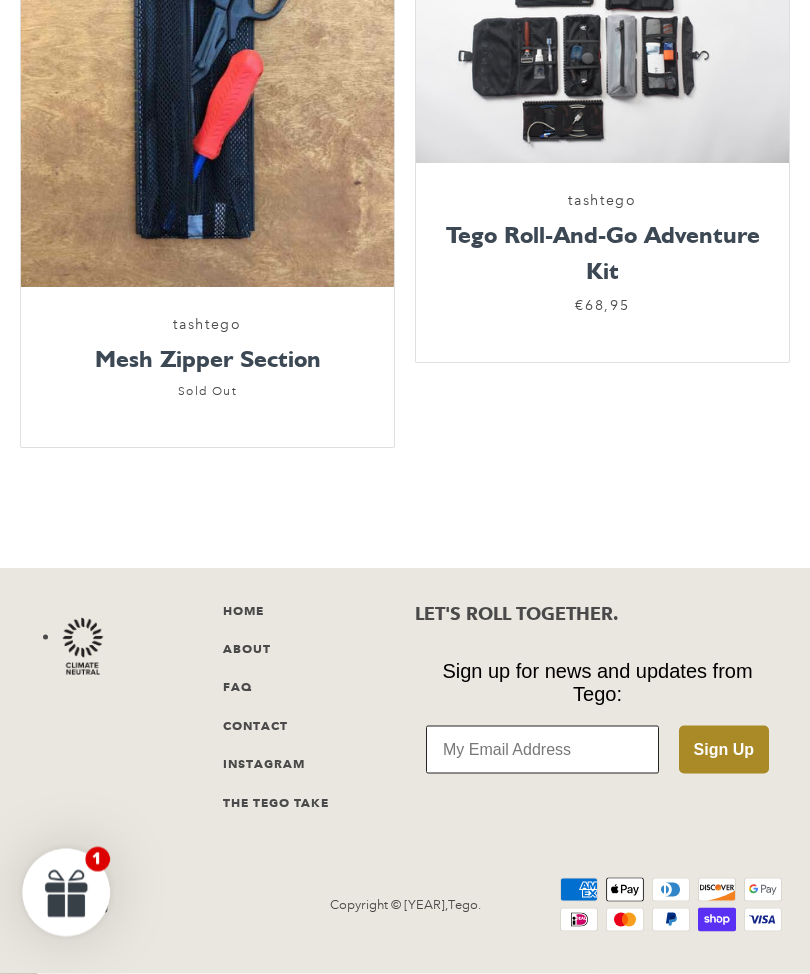 scroll, scrollTop: 1972, scrollLeft: 0, axis: vertical 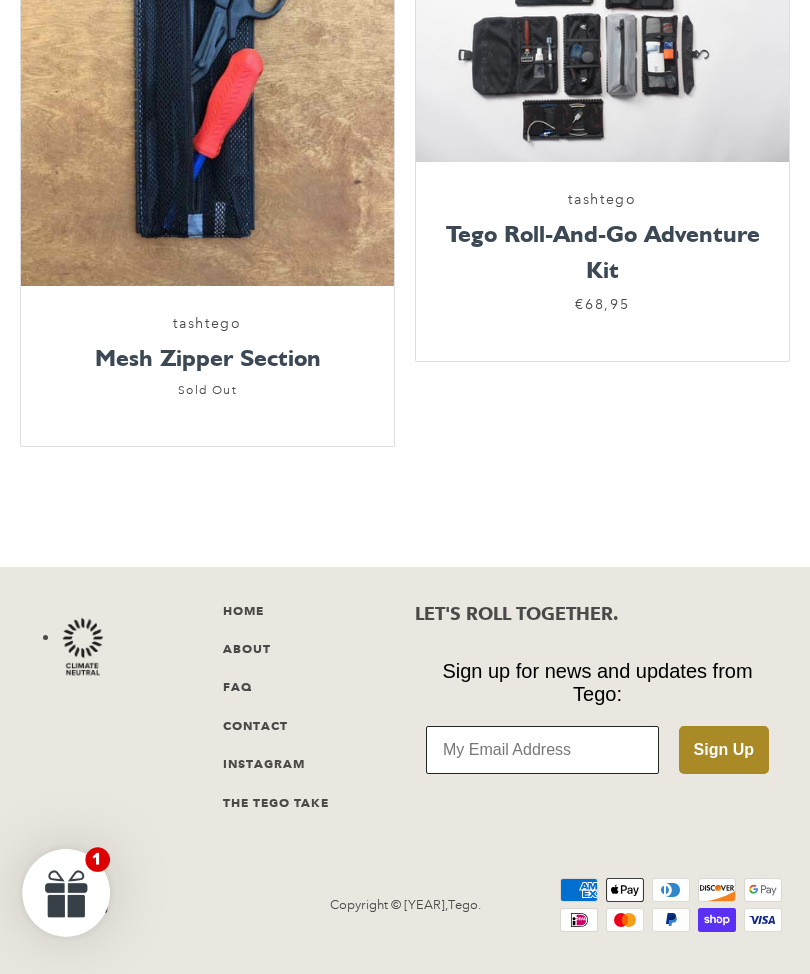 click on "THE TEGO TAKE" at bounding box center (276, 802) 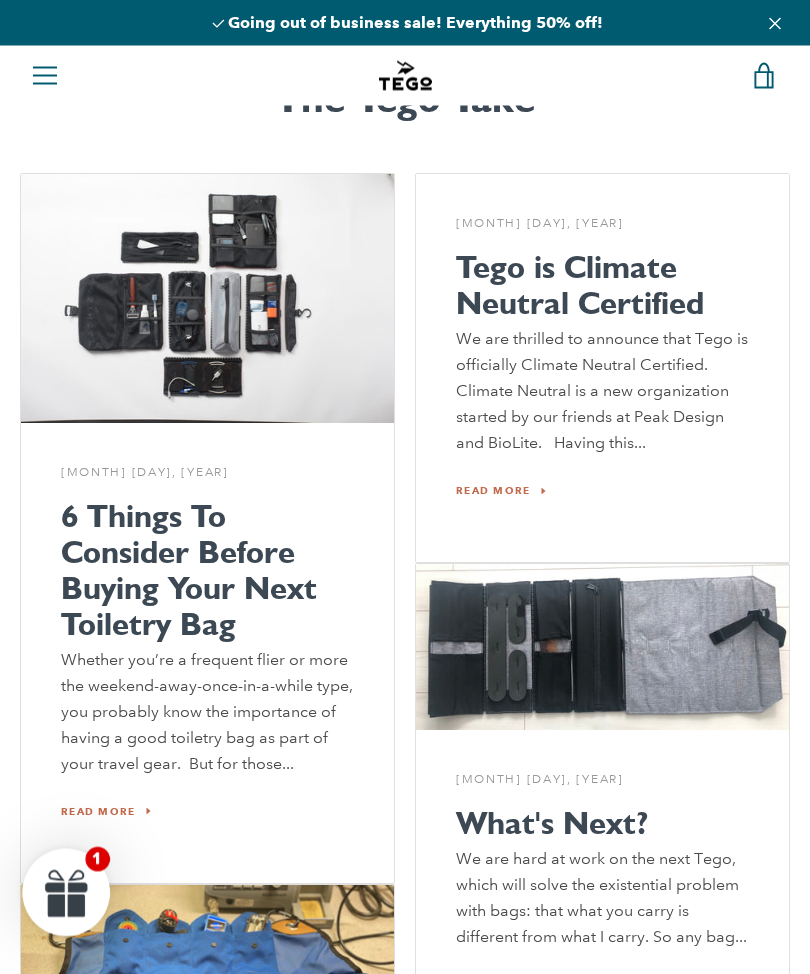 scroll, scrollTop: 41, scrollLeft: 0, axis: vertical 